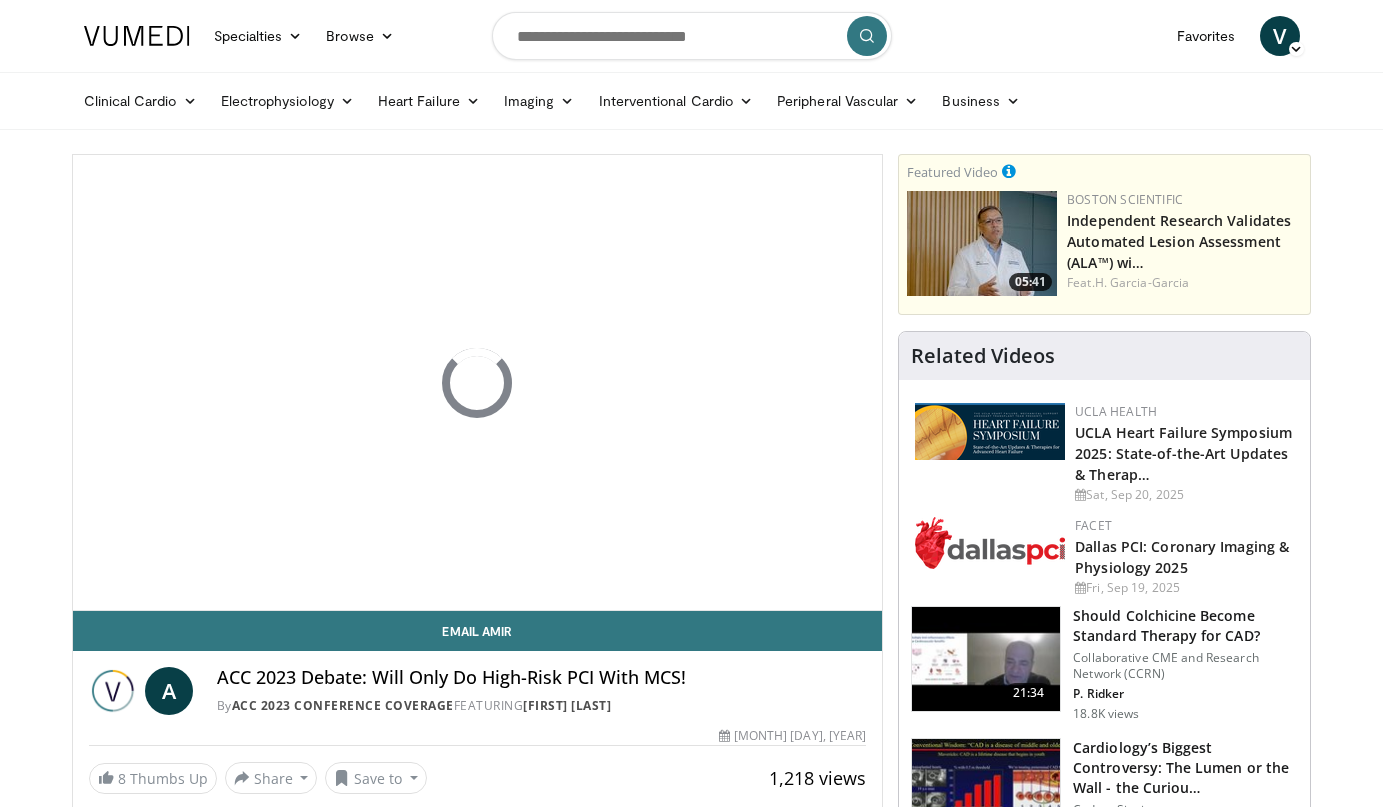 scroll, scrollTop: 0, scrollLeft: 0, axis: both 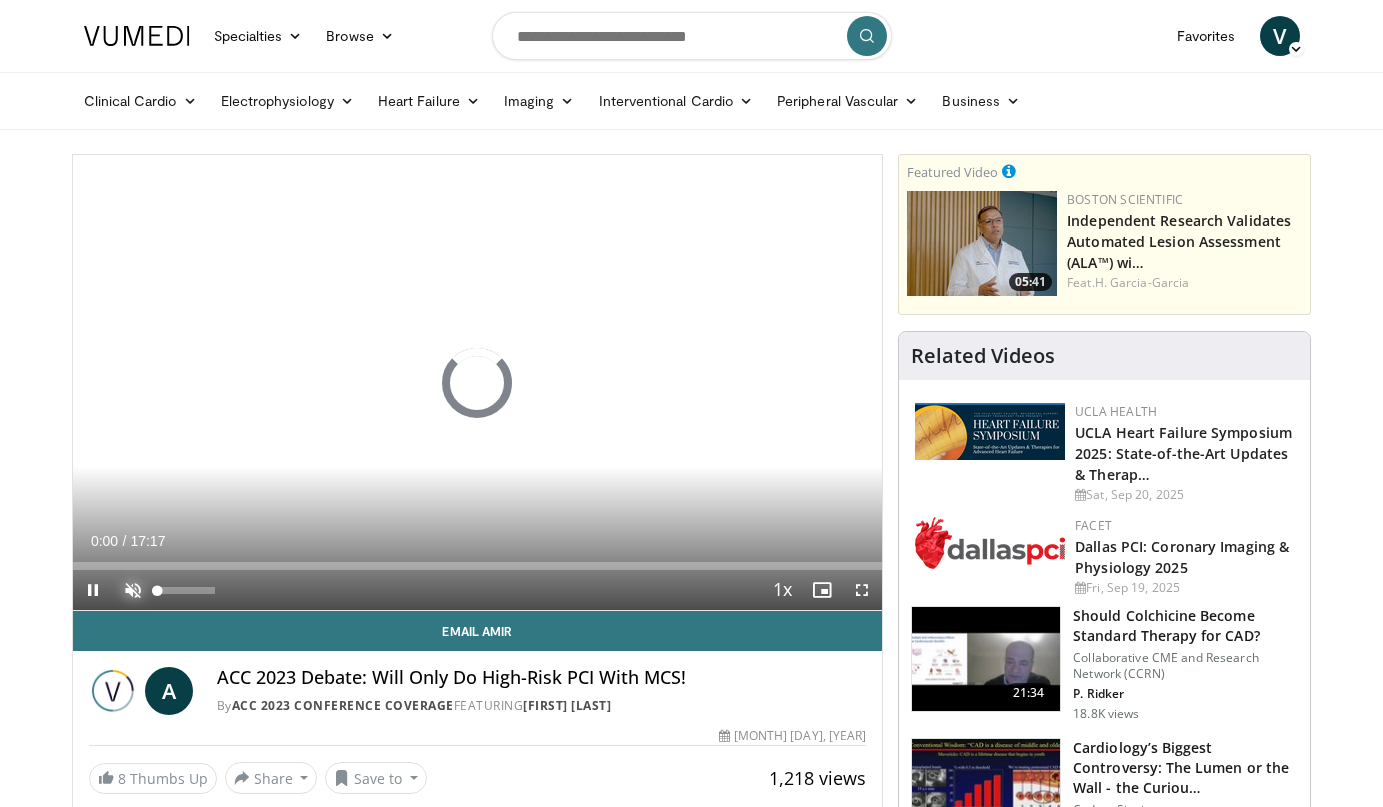 click at bounding box center [133, 590] 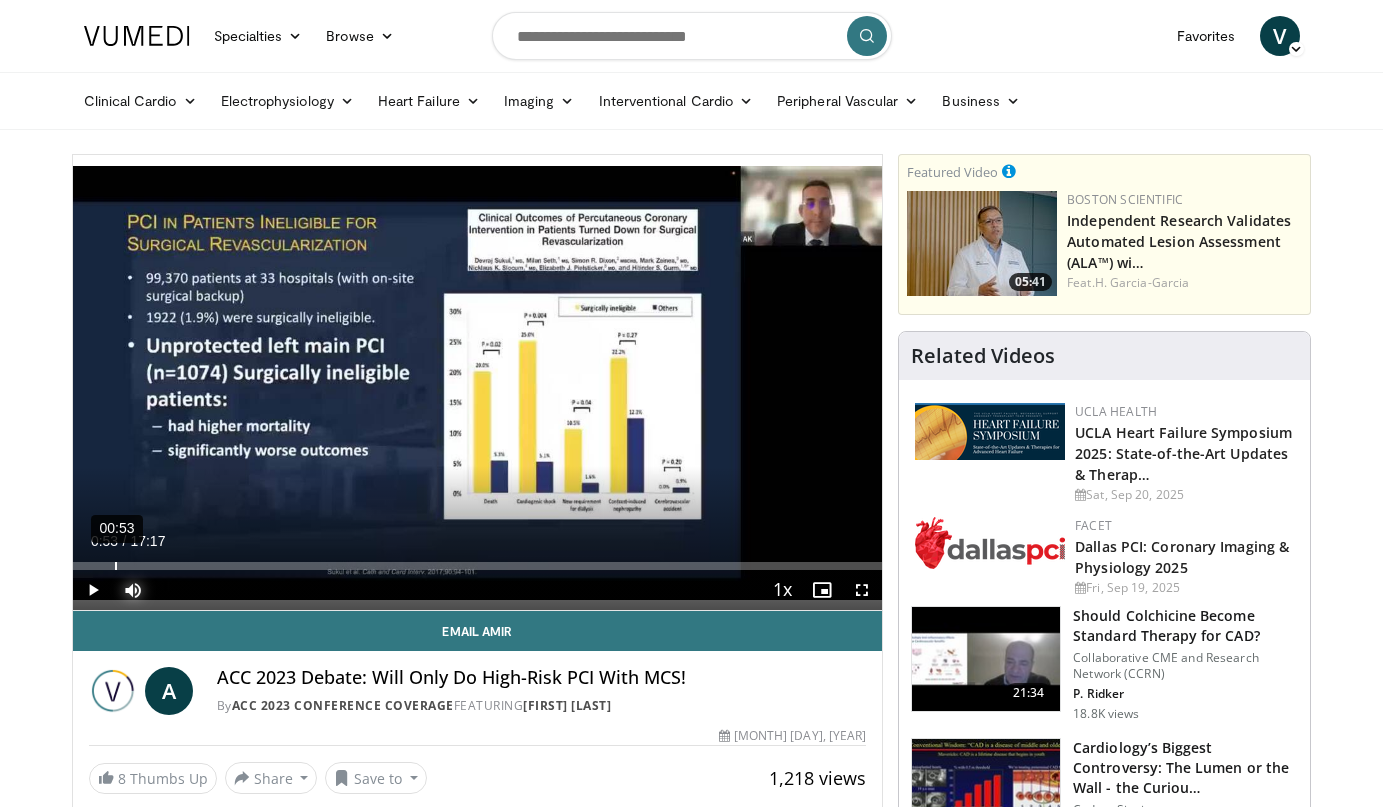click on "Loaded :  0.00% 00:53 00:00" at bounding box center [478, 560] 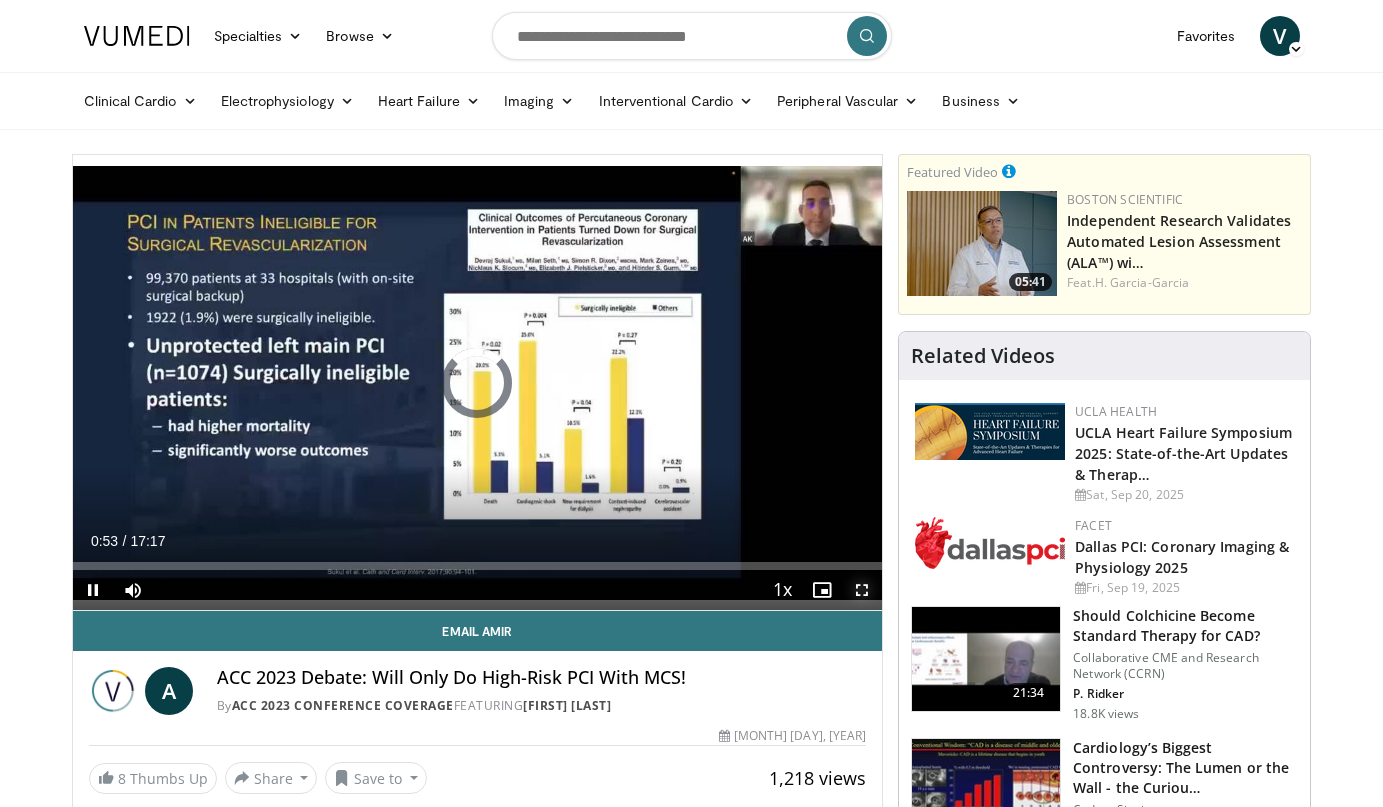 click at bounding box center [862, 590] 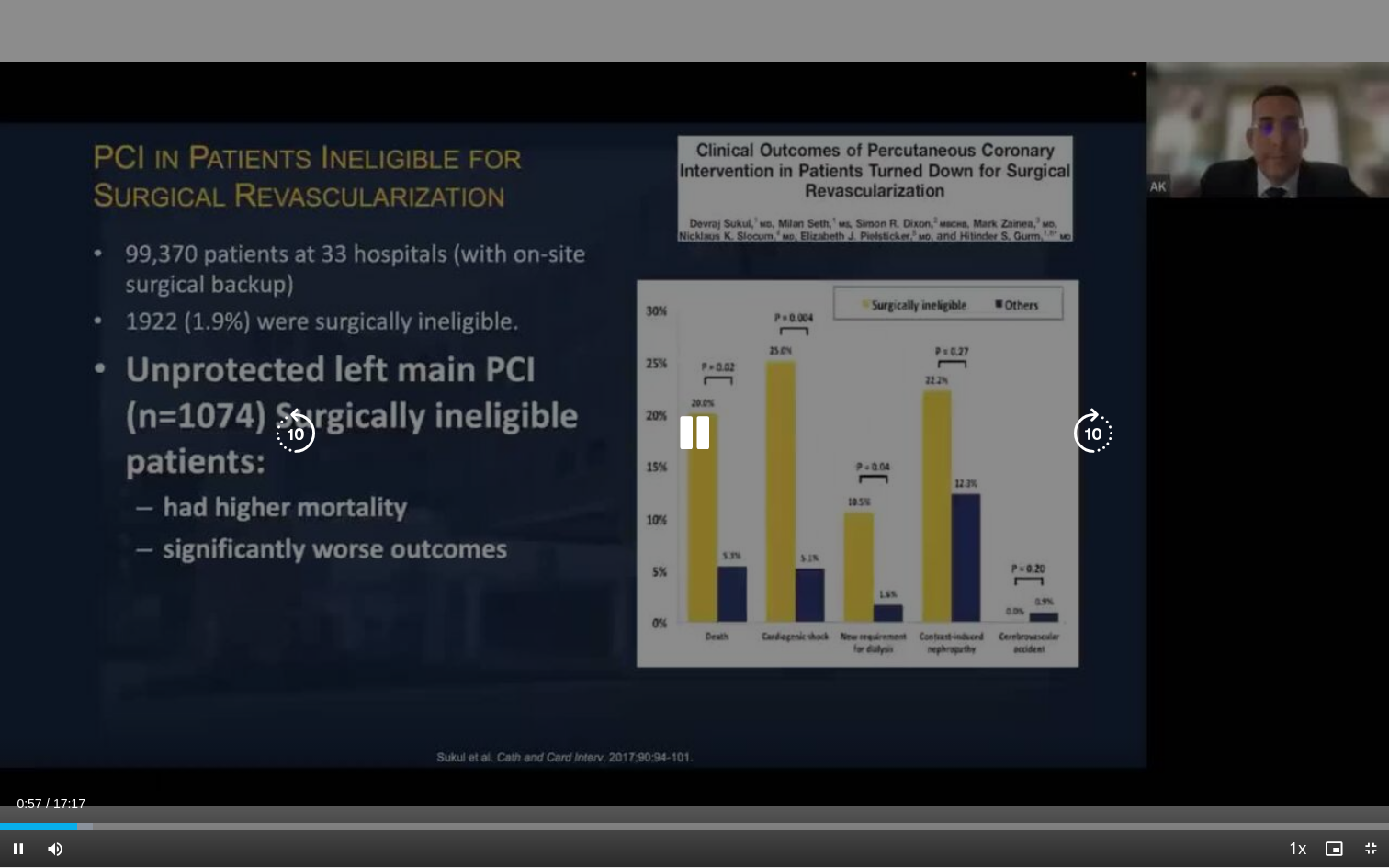 click at bounding box center (1093, 434) 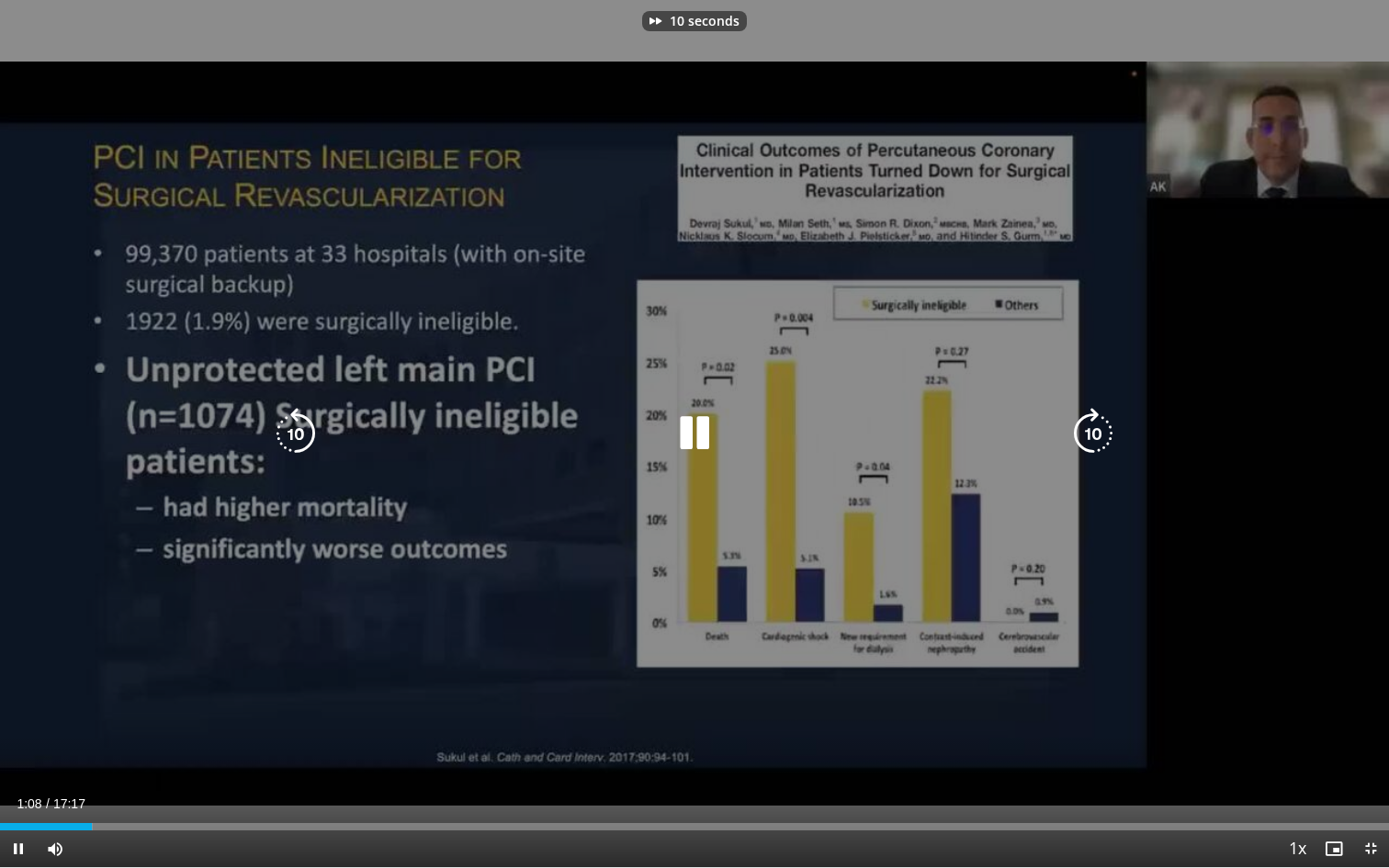 click at bounding box center (1093, 434) 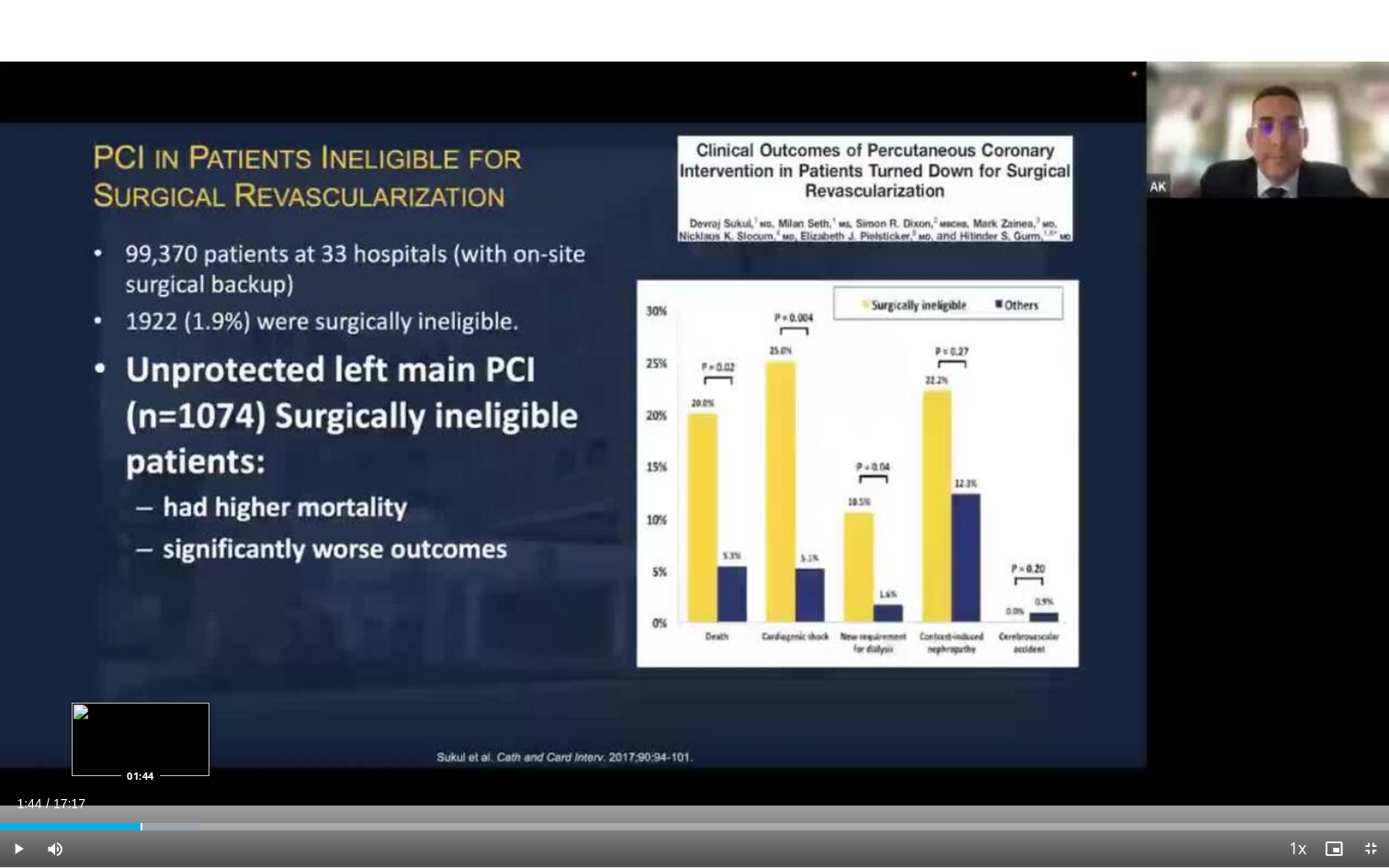click at bounding box center (141, 827) 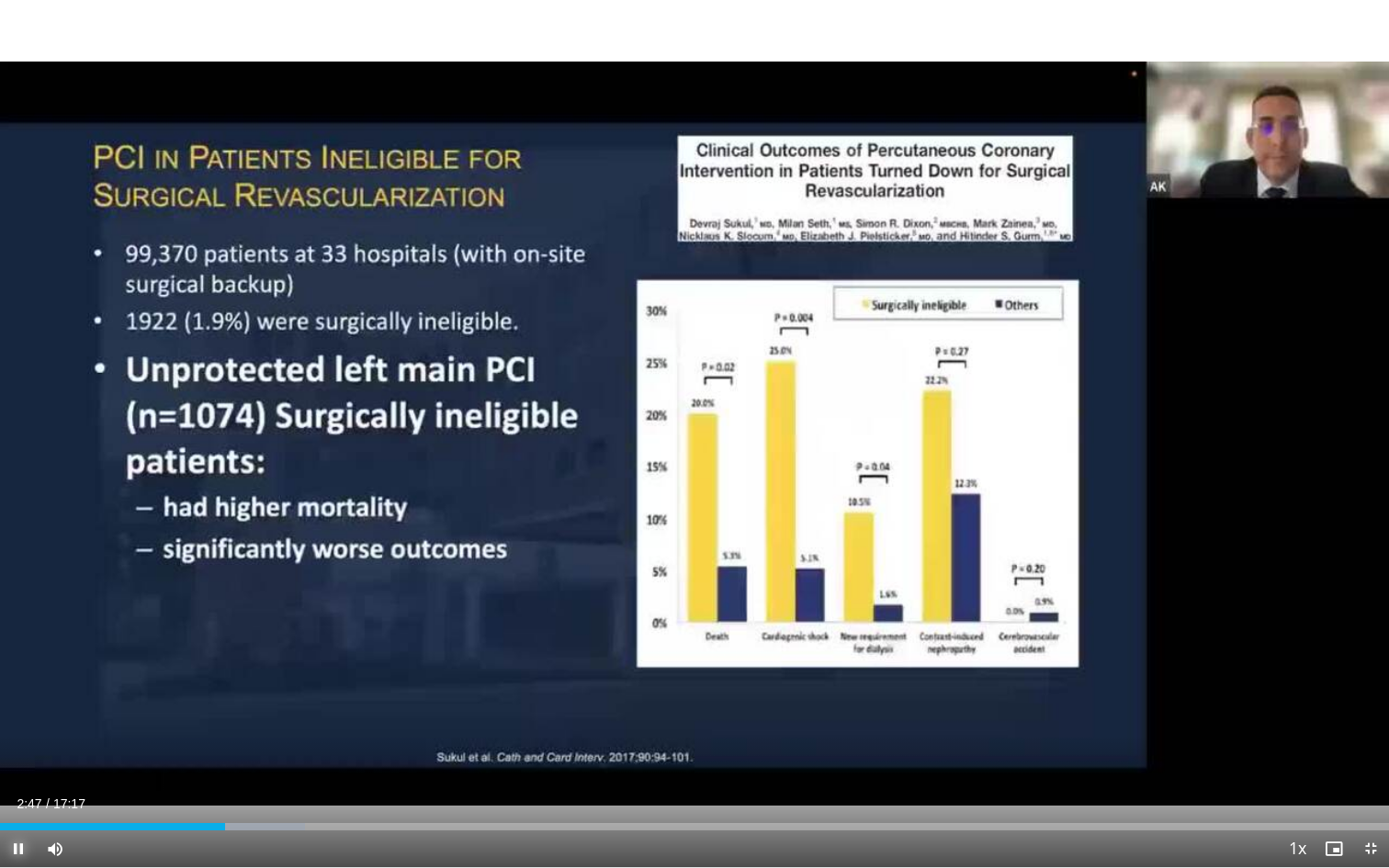 click at bounding box center (18, 849) 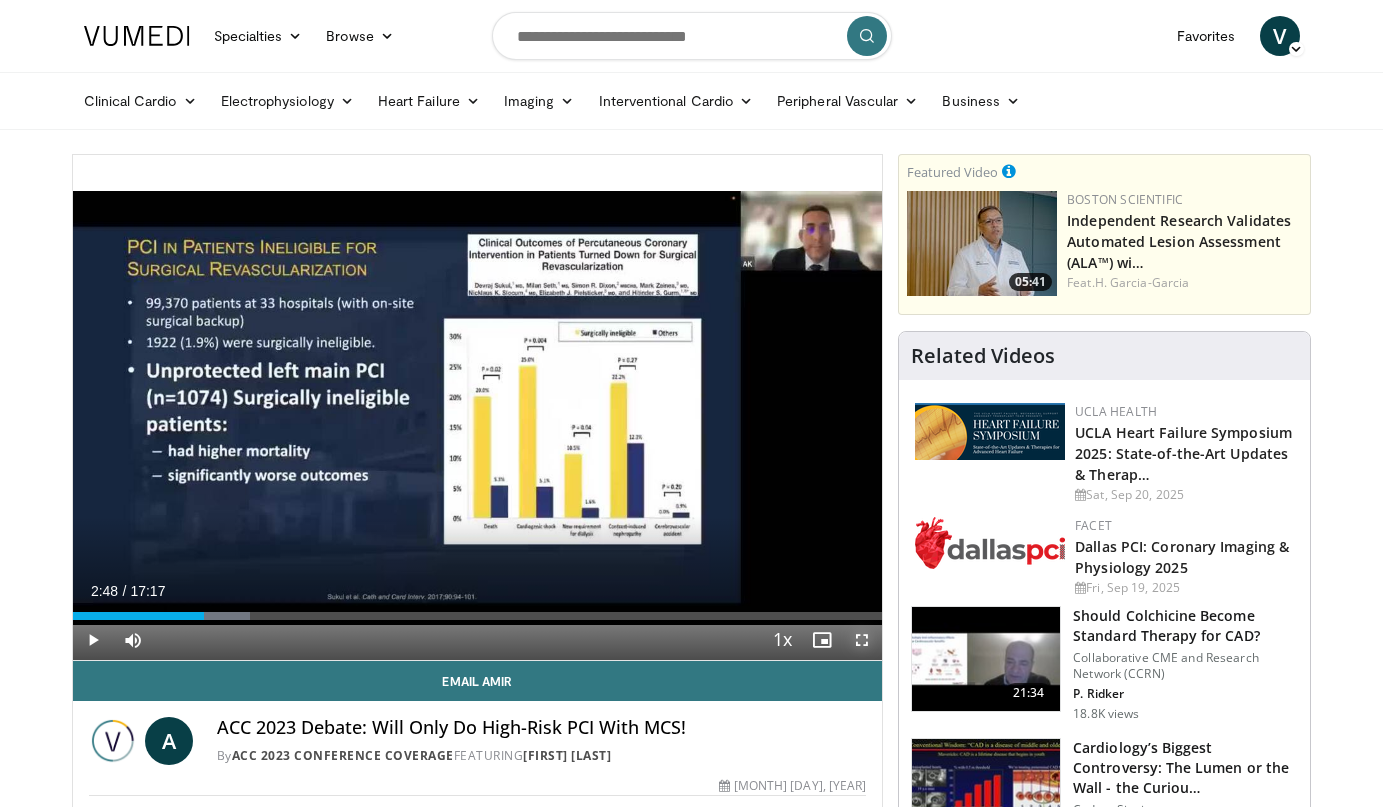 click at bounding box center [862, 640] 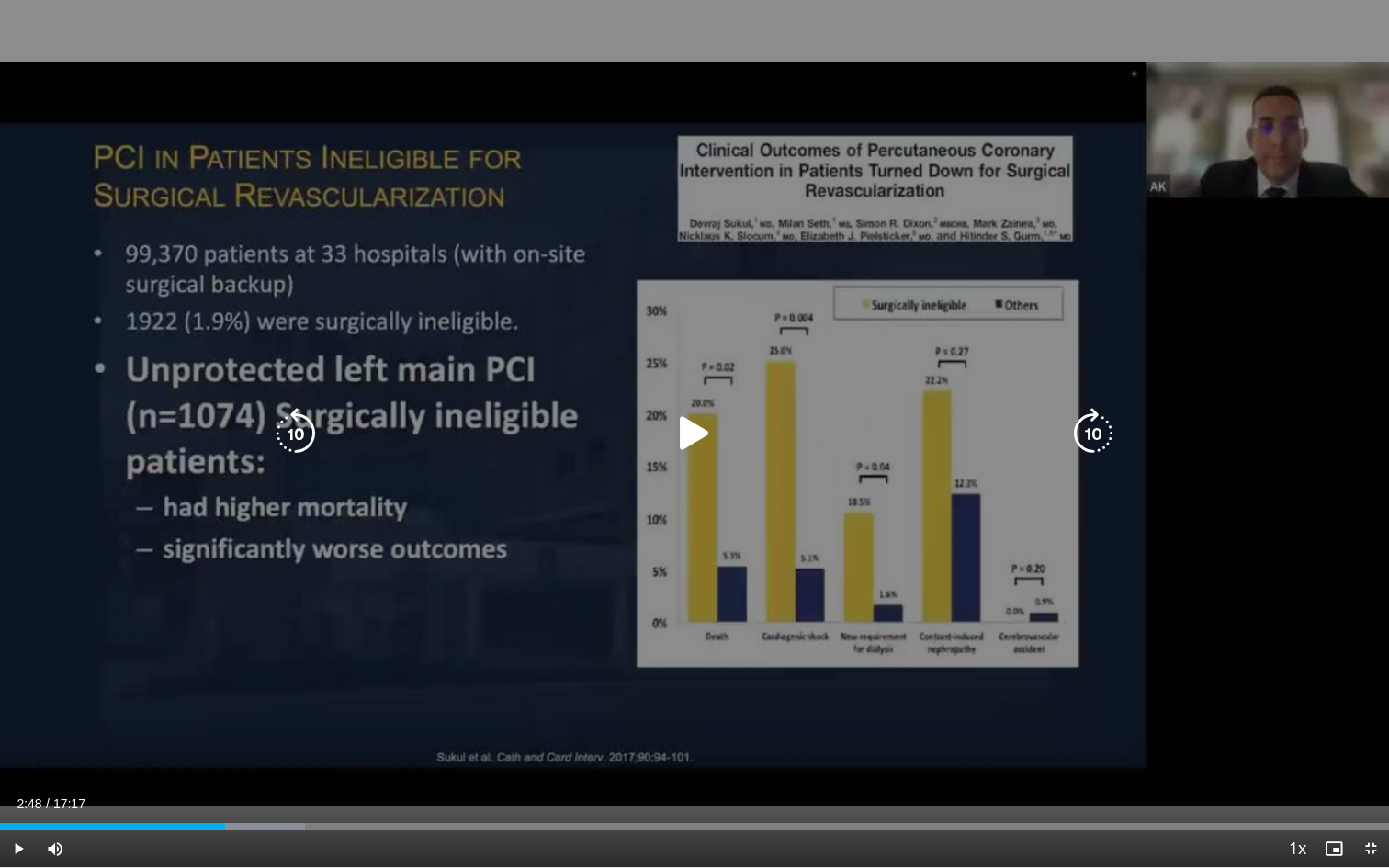 click at bounding box center [694, 434] 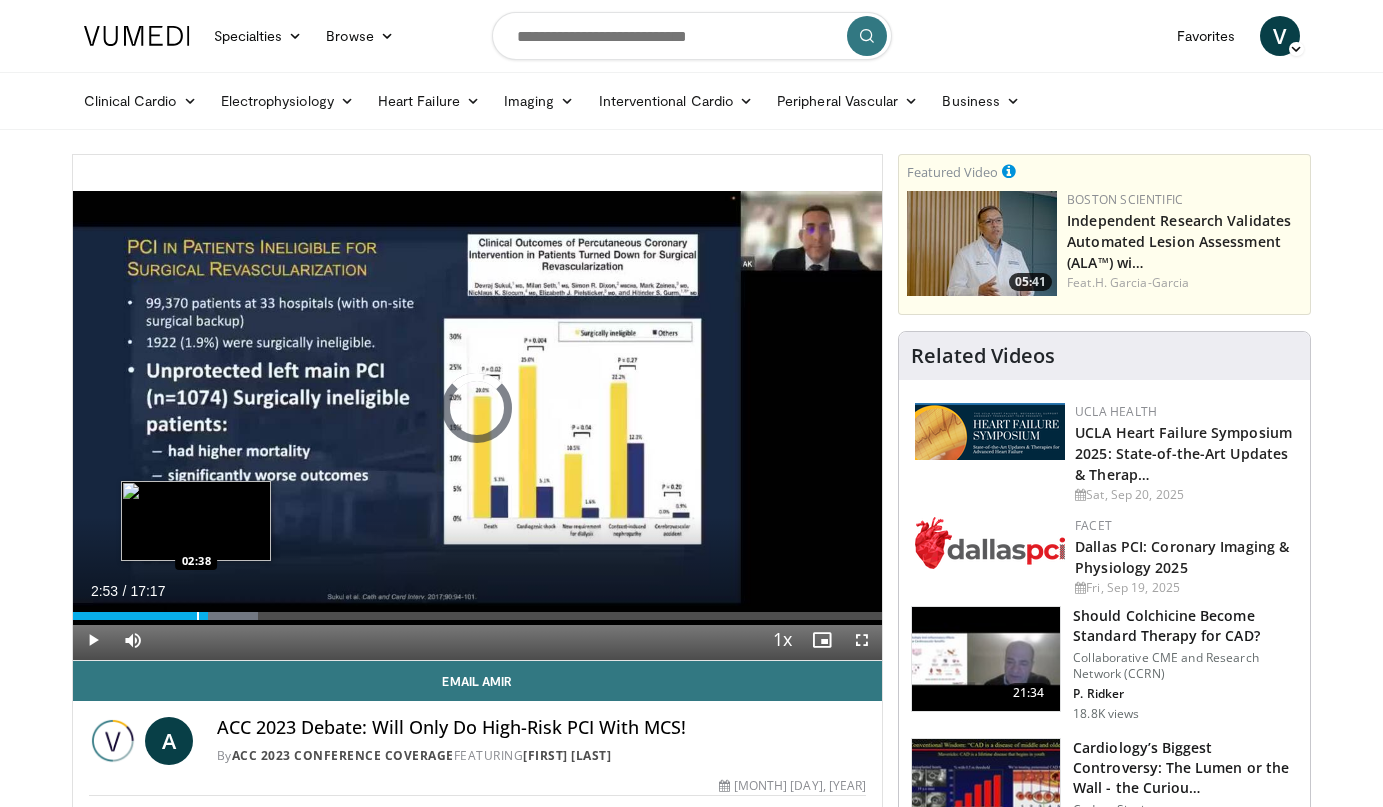 click at bounding box center [198, 616] 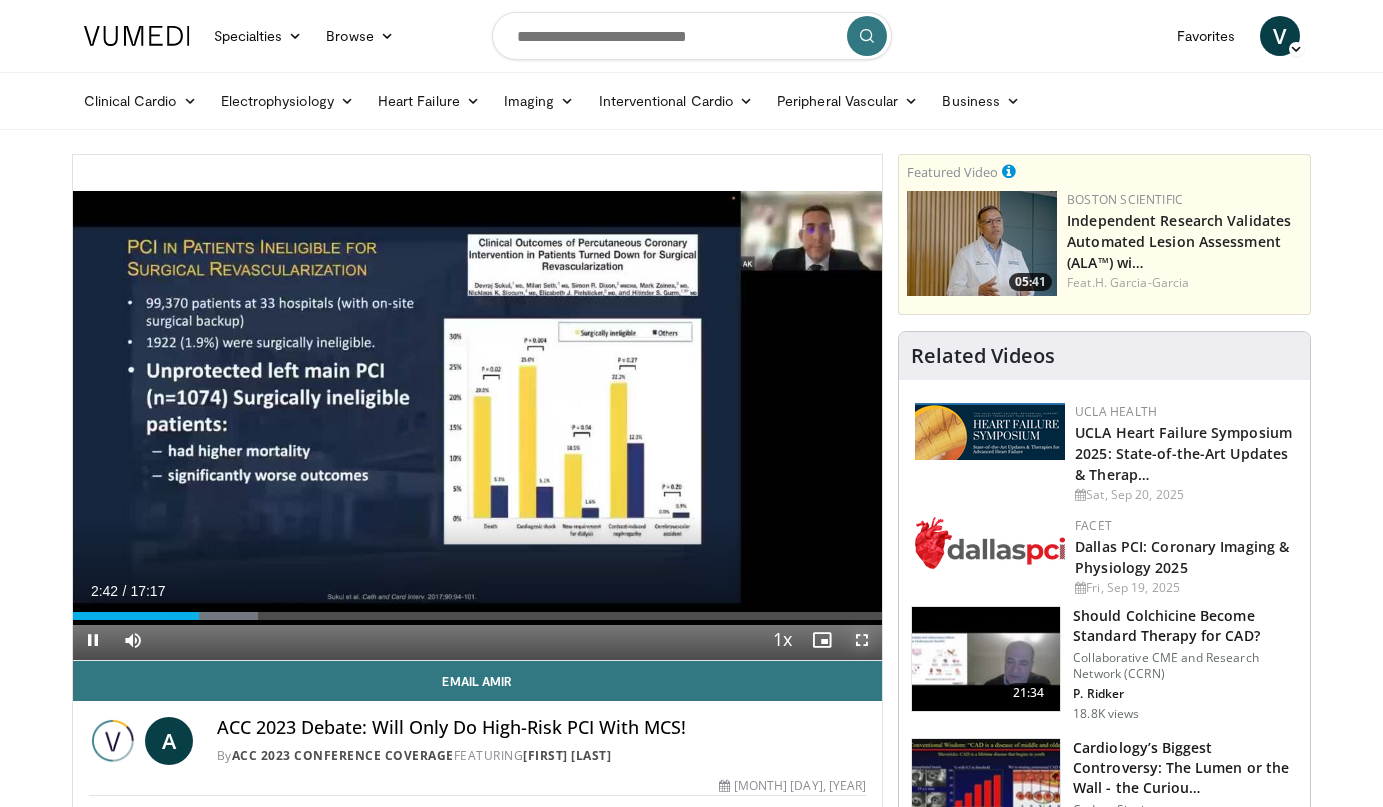 click at bounding box center (862, 640) 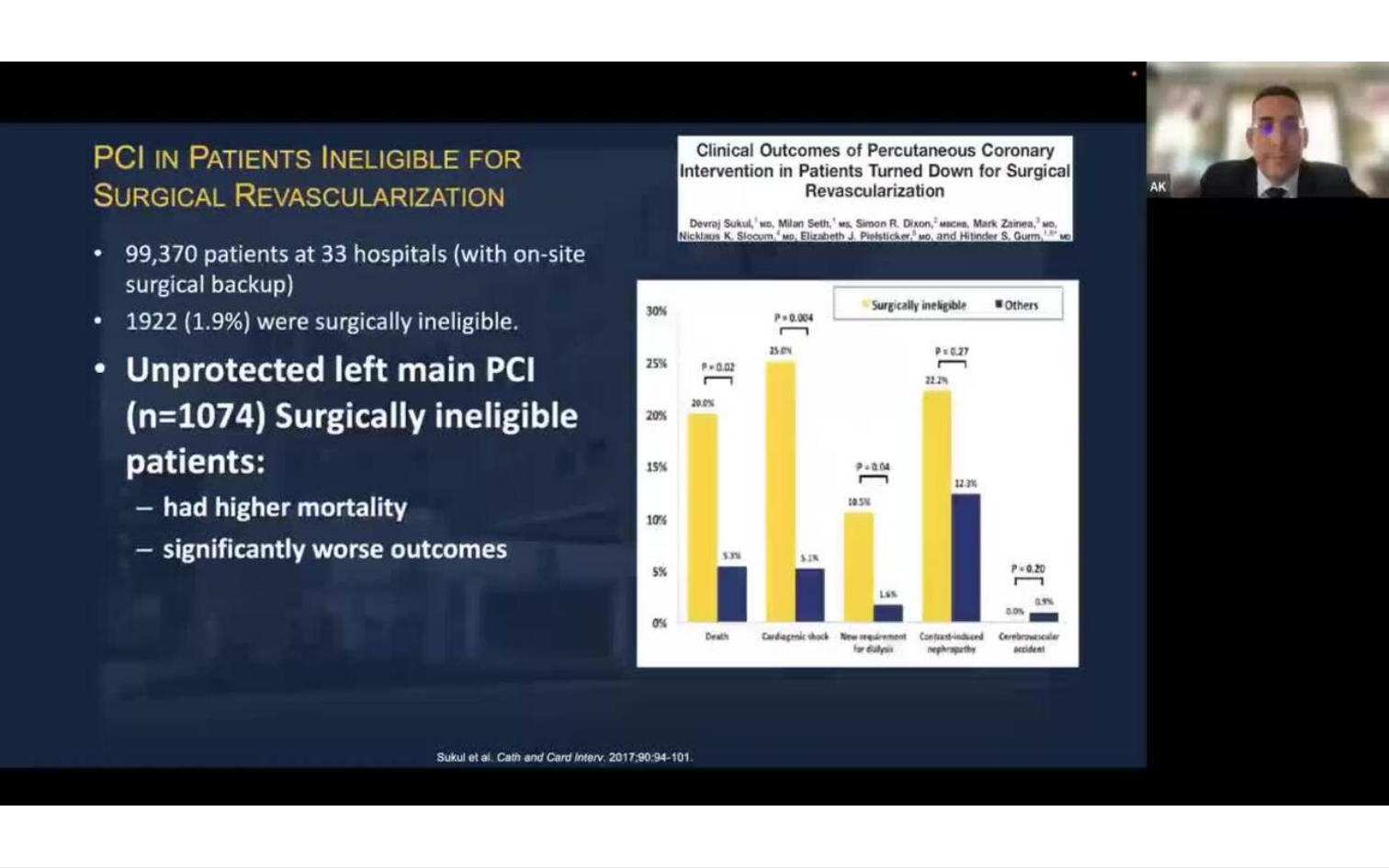 click on "50 seconds
Tap to unmute" at bounding box center (694, 434) 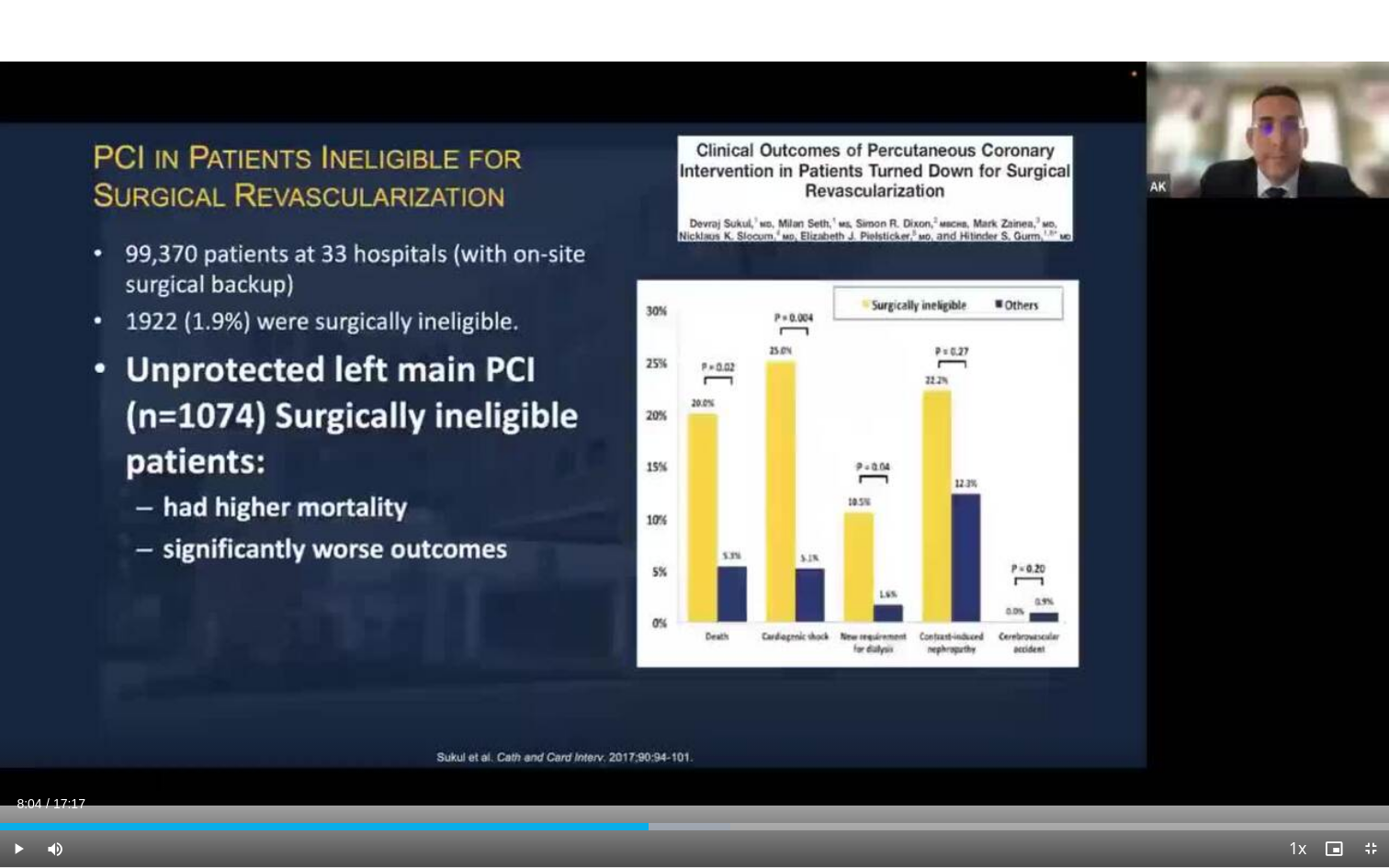 click on "50 seconds
Tap to unmute" at bounding box center (694, 434) 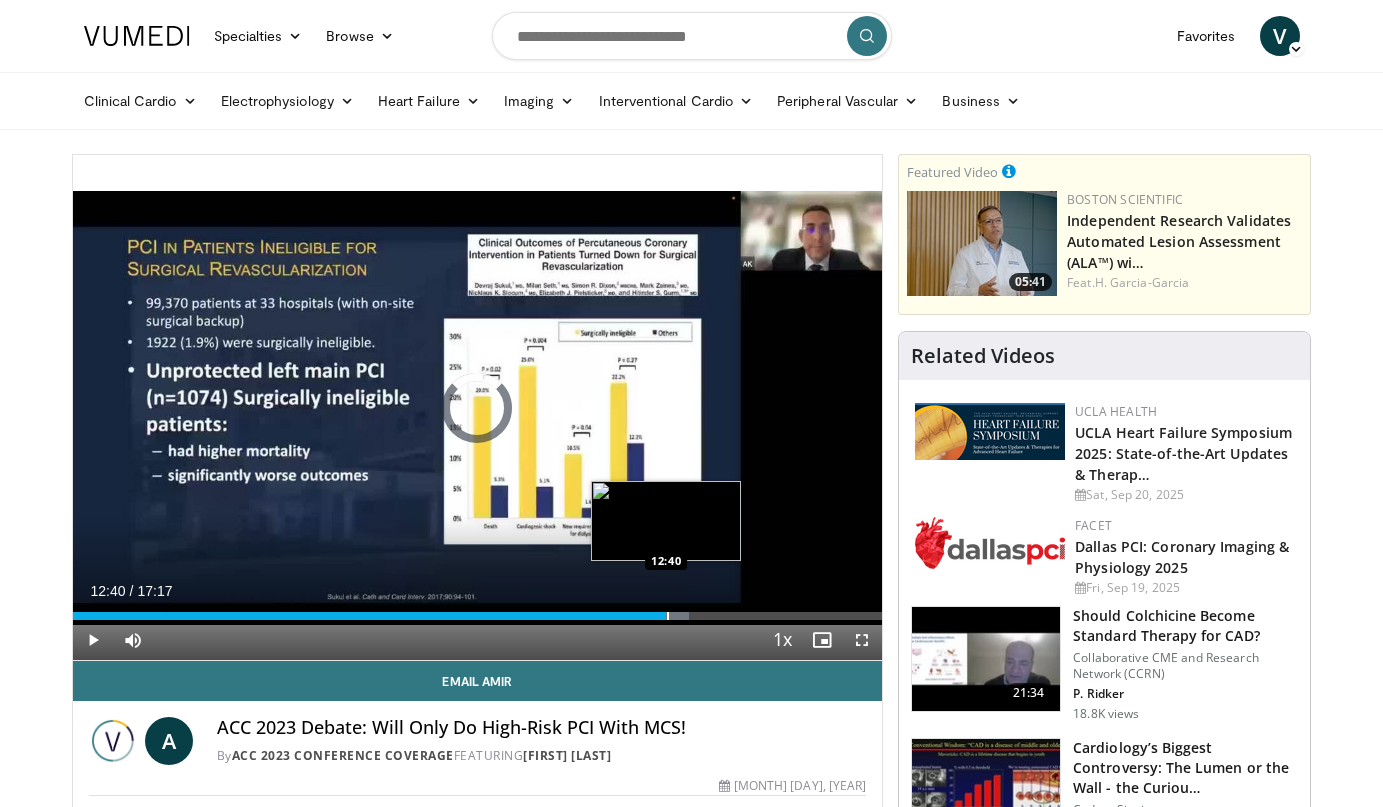 click at bounding box center (668, 616) 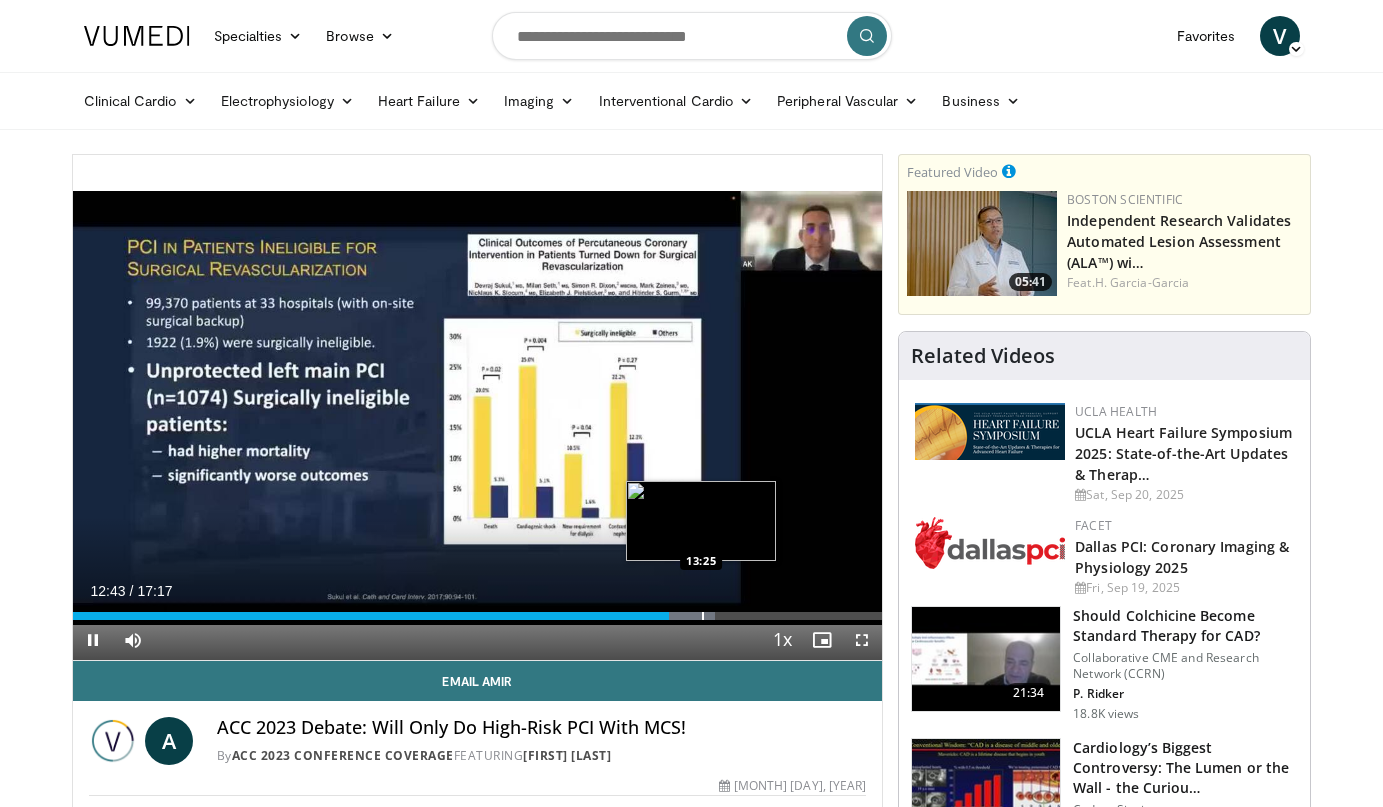 click at bounding box center [703, 616] 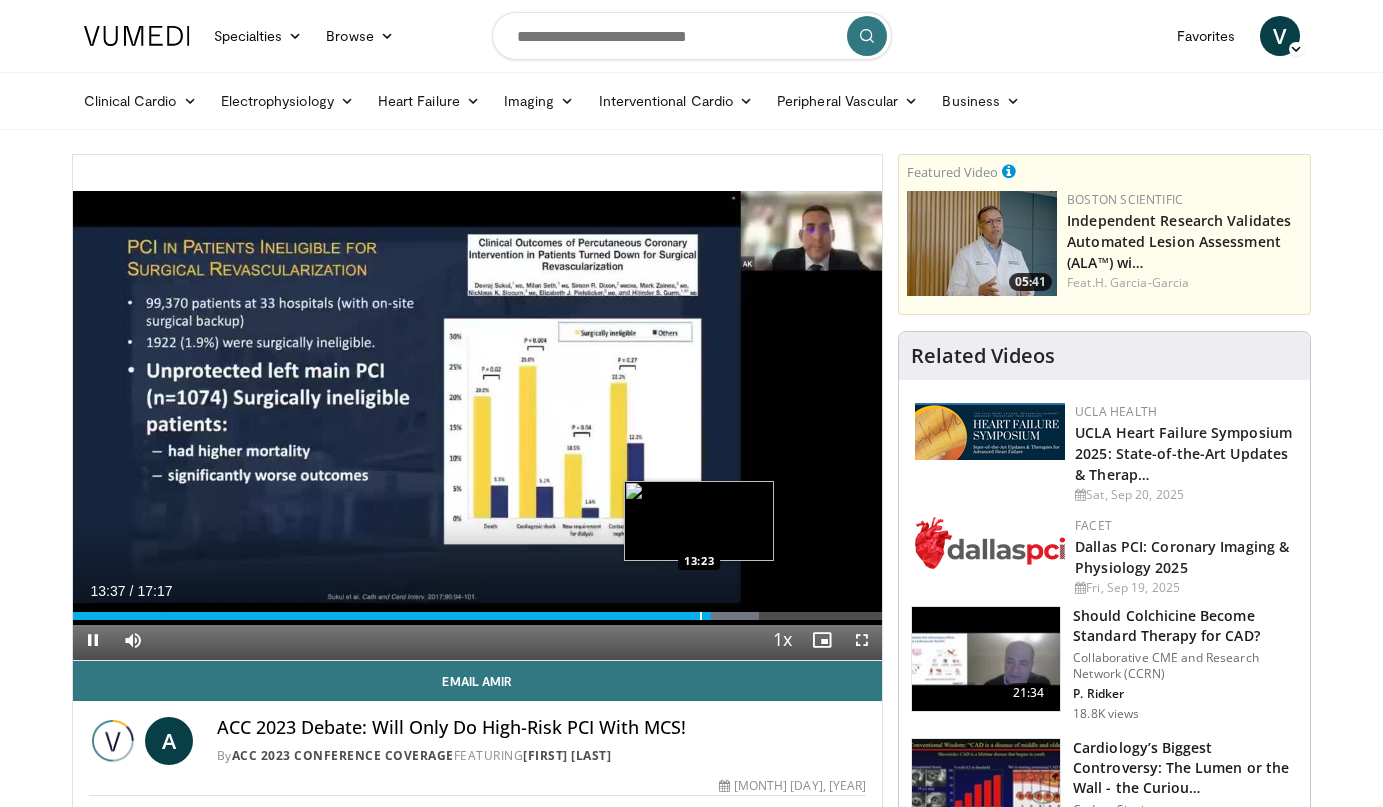 click at bounding box center [701, 616] 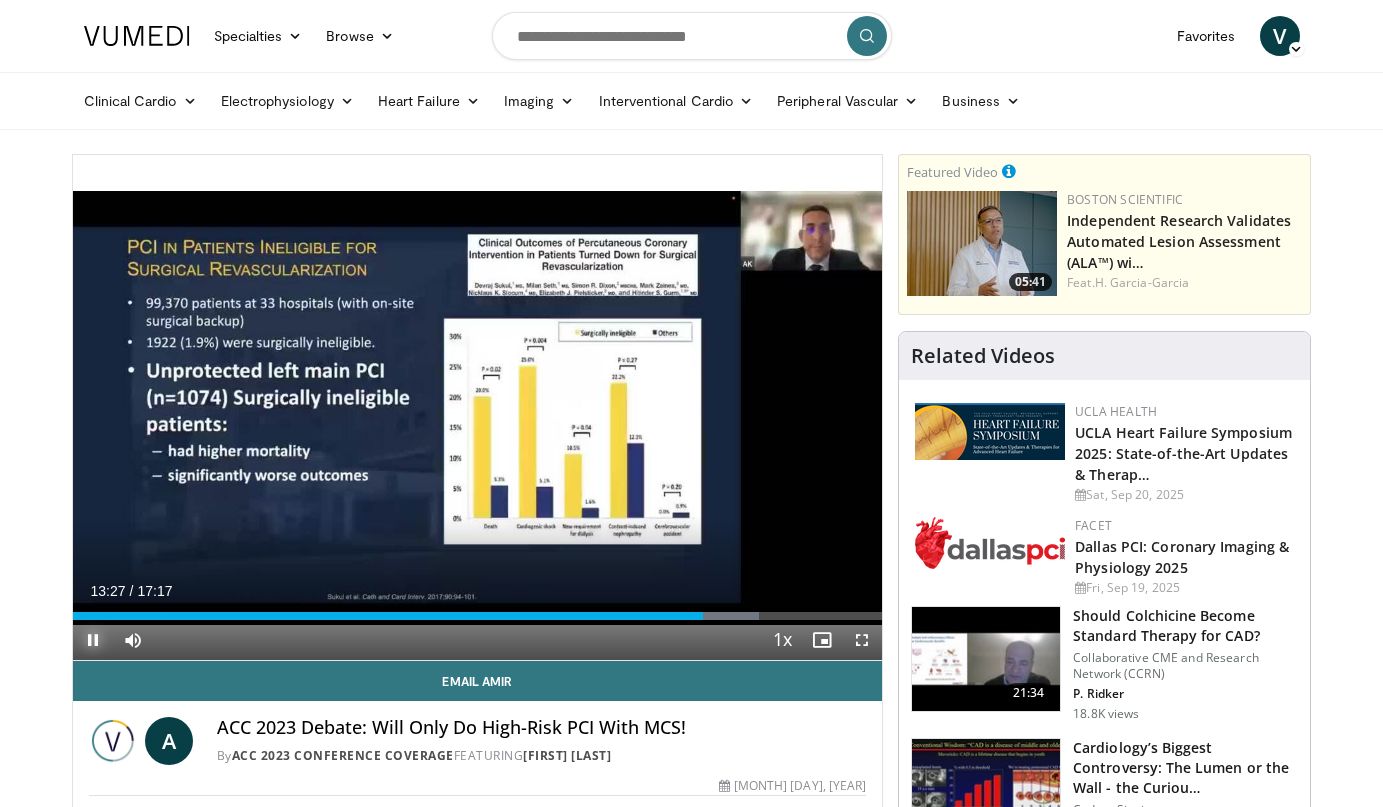 click at bounding box center [93, 640] 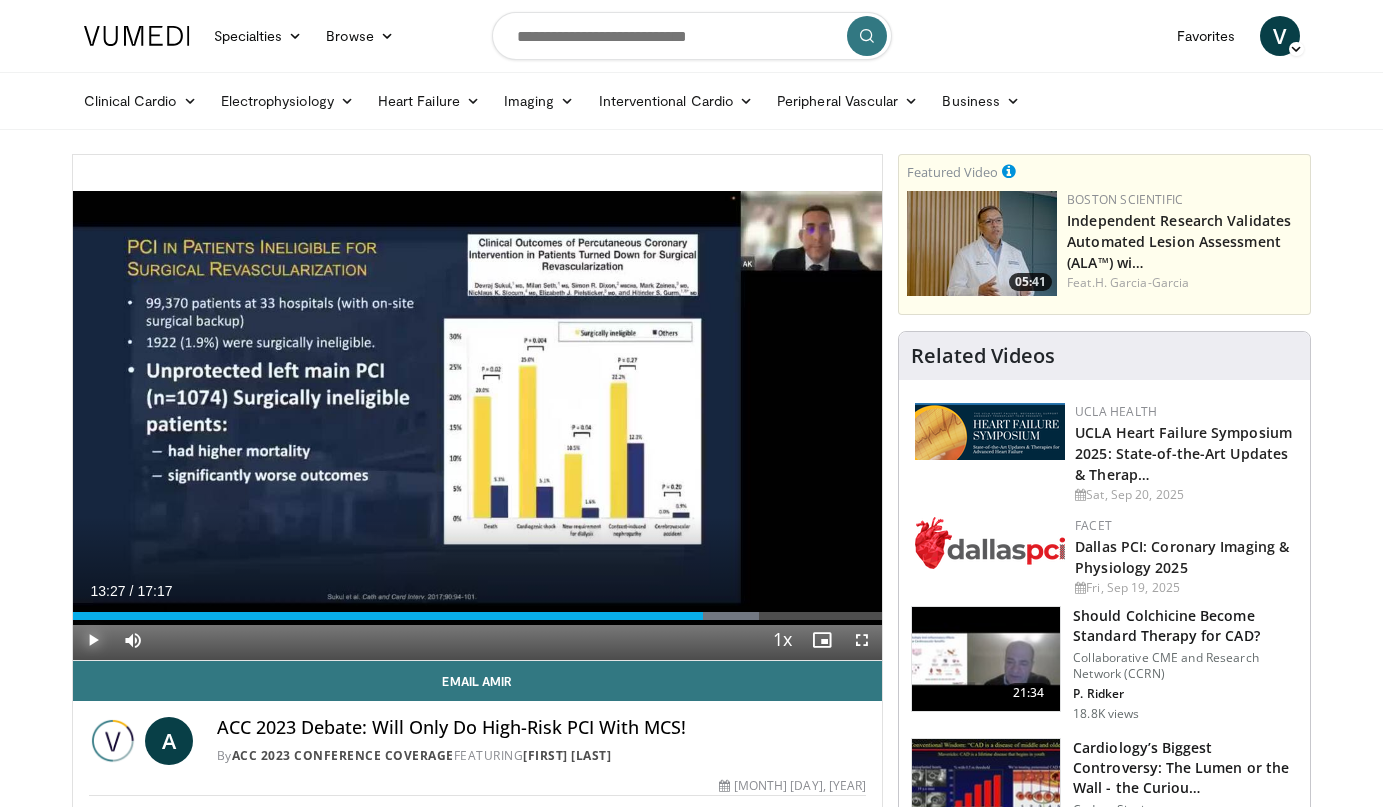 click at bounding box center (93, 640) 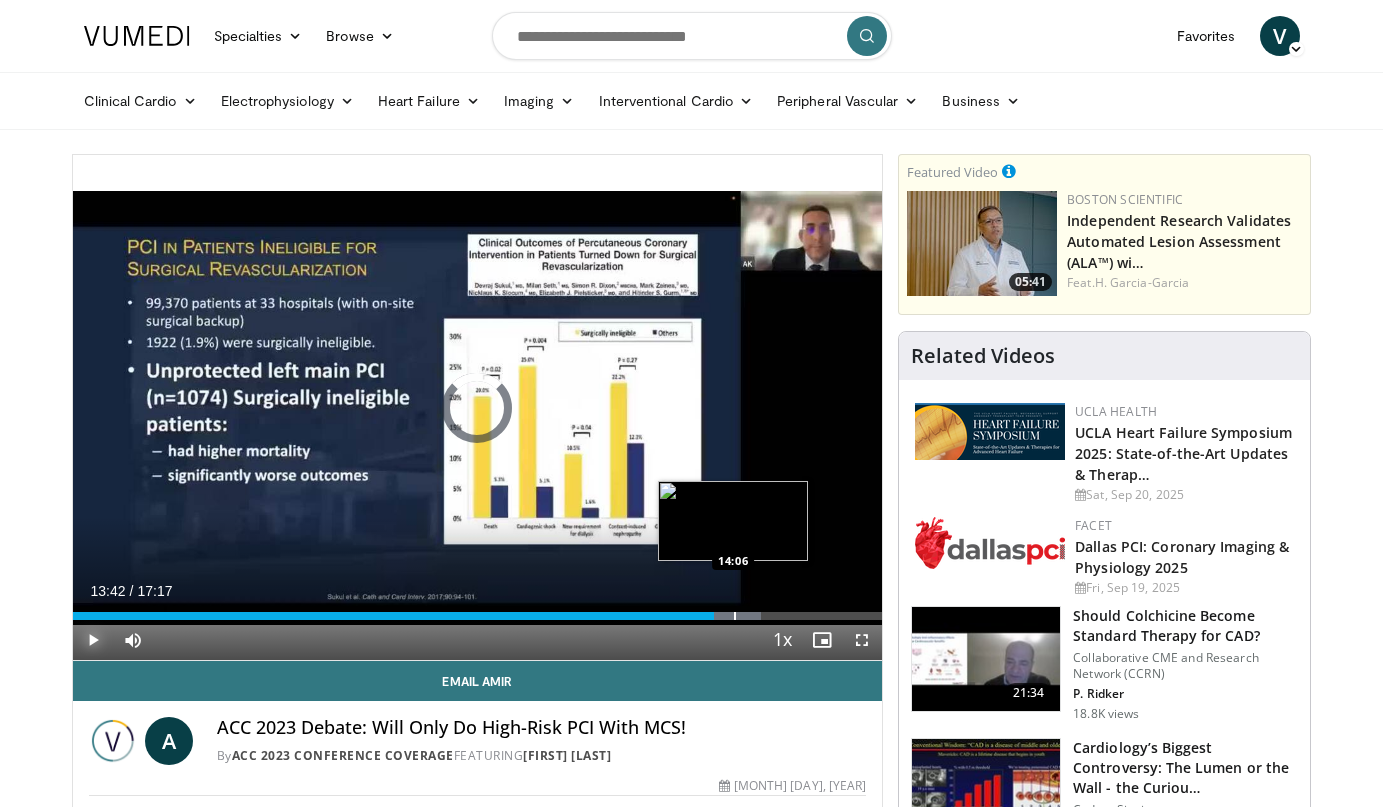 click at bounding box center [735, 616] 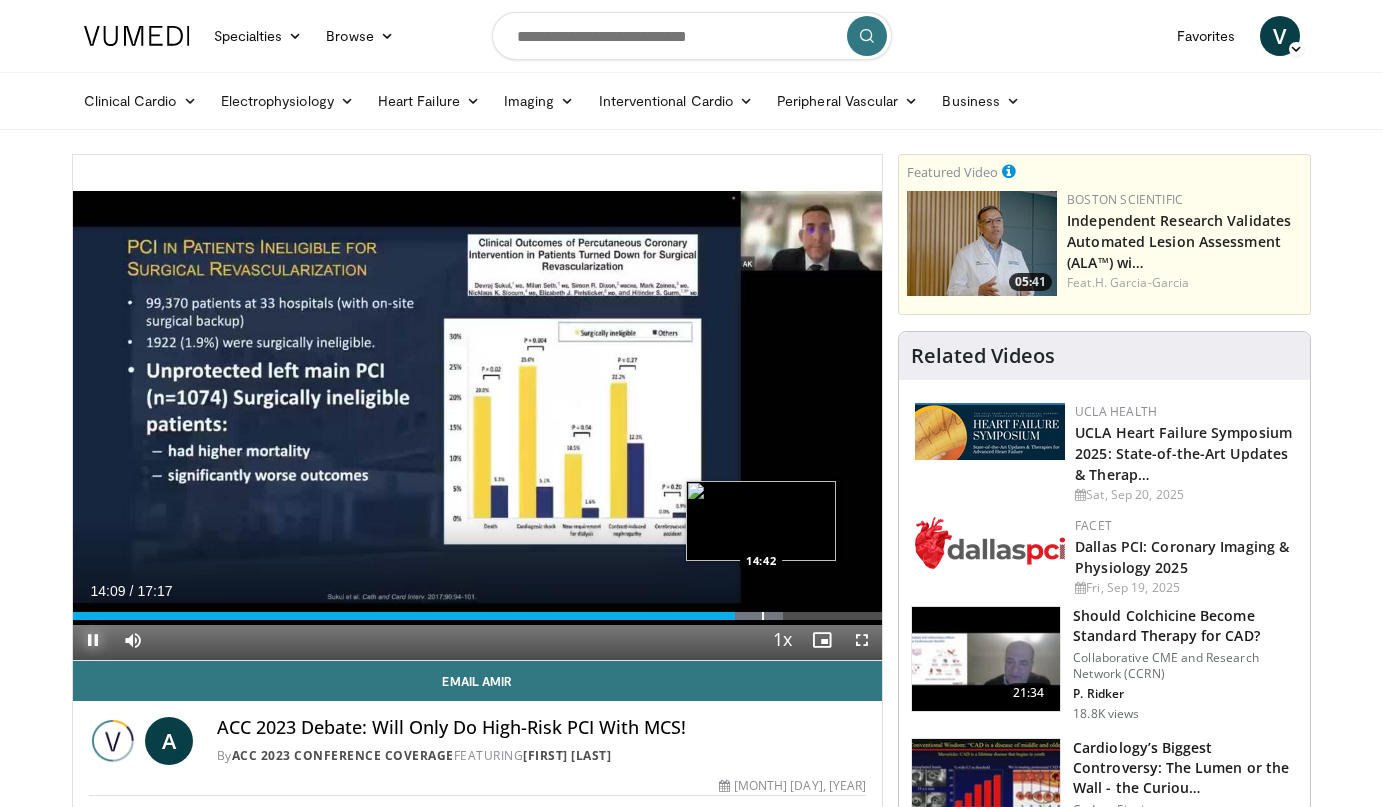 click at bounding box center [763, 616] 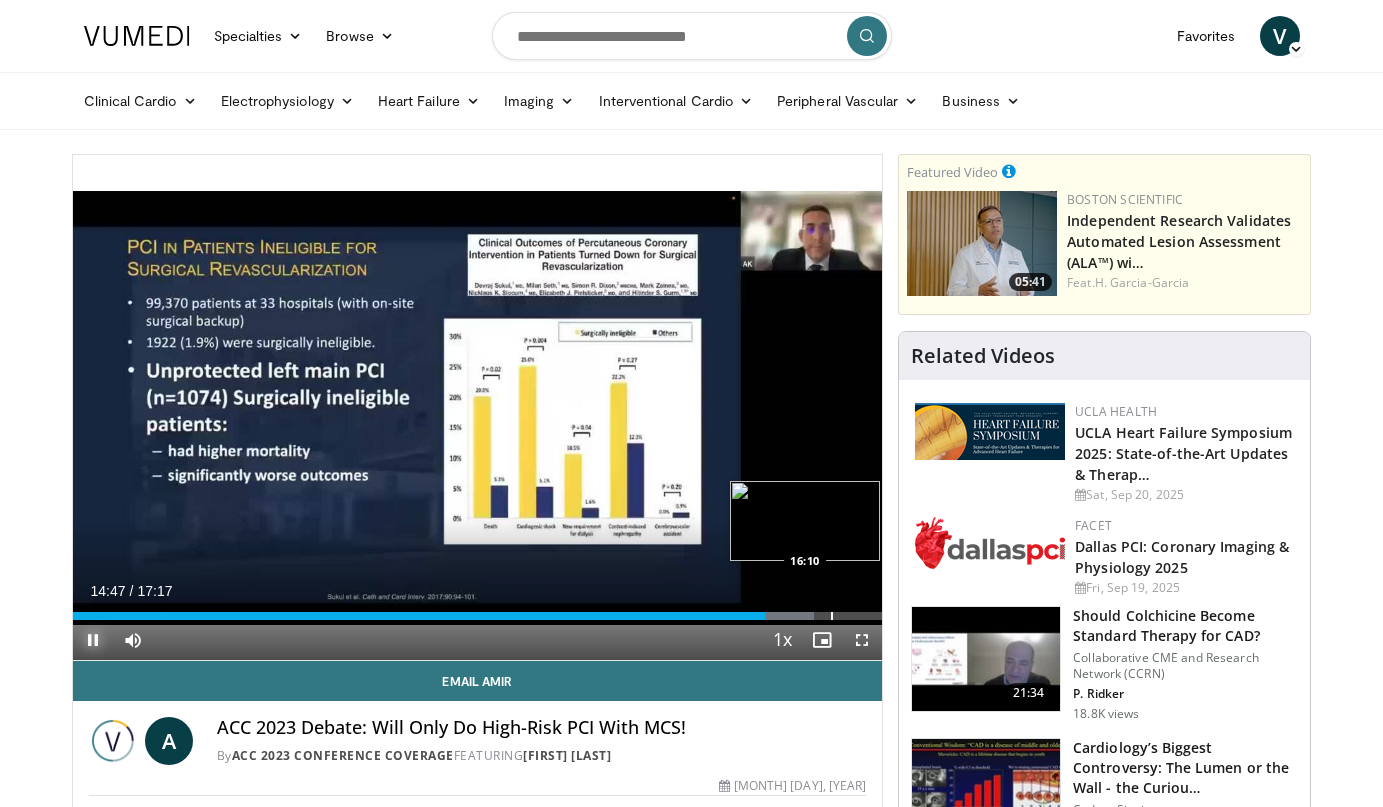 click on "Loaded :  91.57% 14:47 16:10" at bounding box center (478, 610) 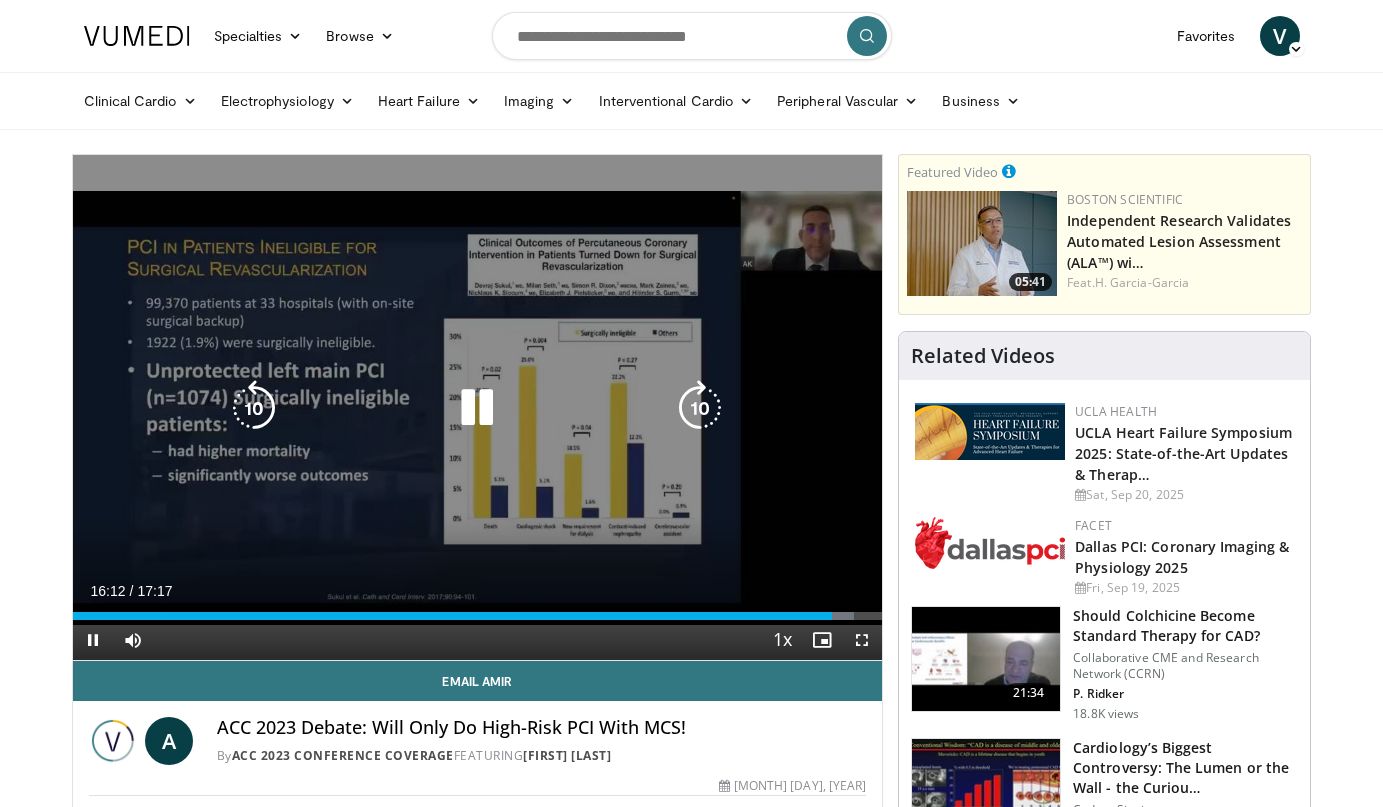 click at bounding box center [477, 408] 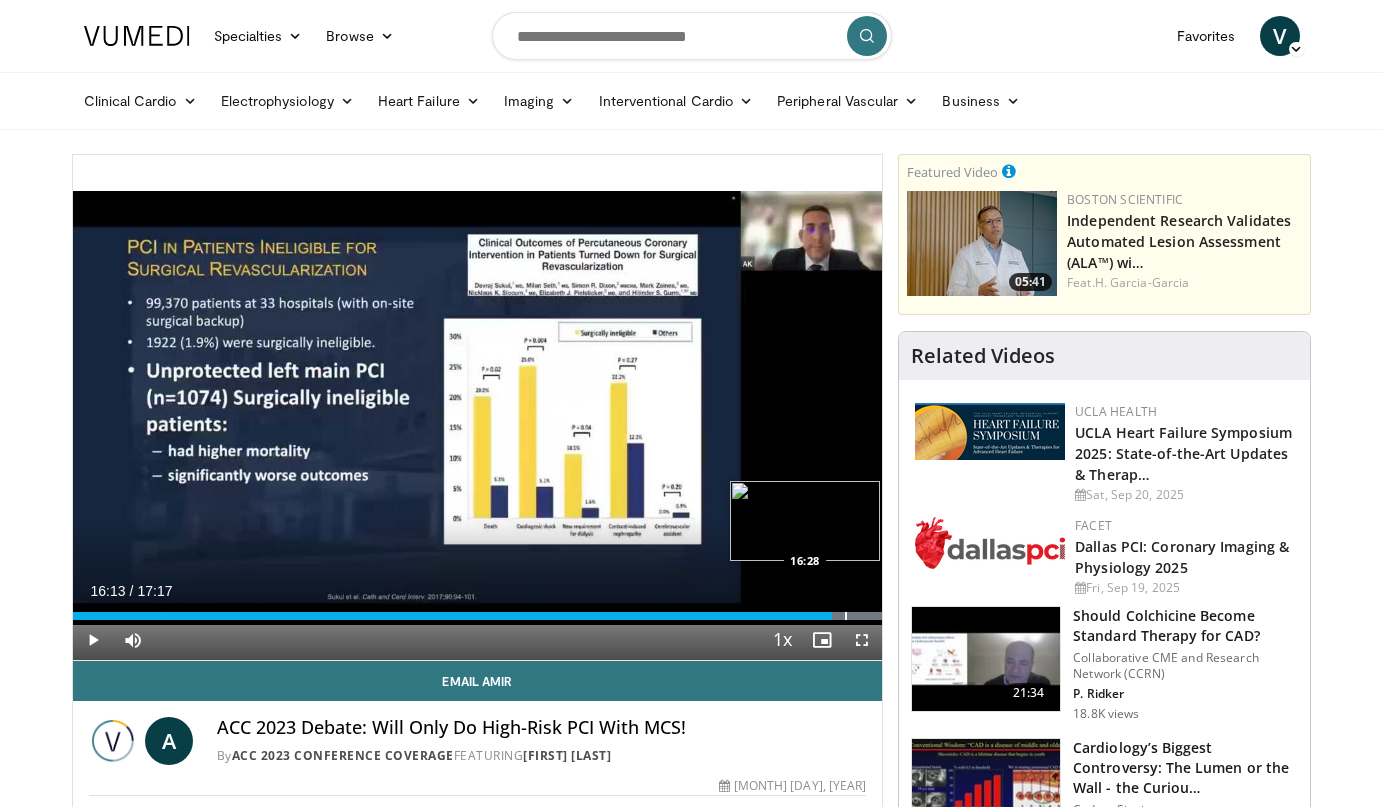 click on "Loaded :  100.00% 16:13 16:28" at bounding box center [478, 610] 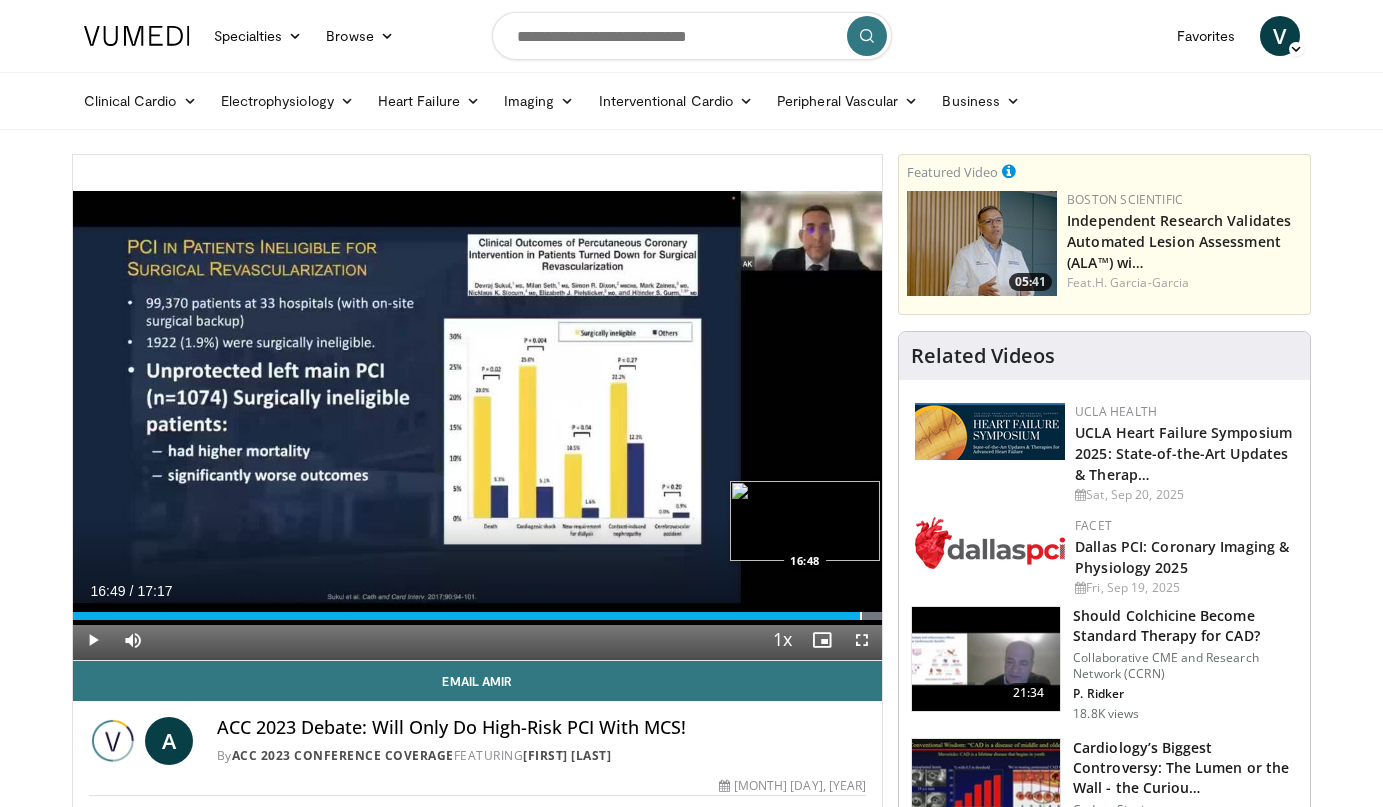 click at bounding box center [861, 616] 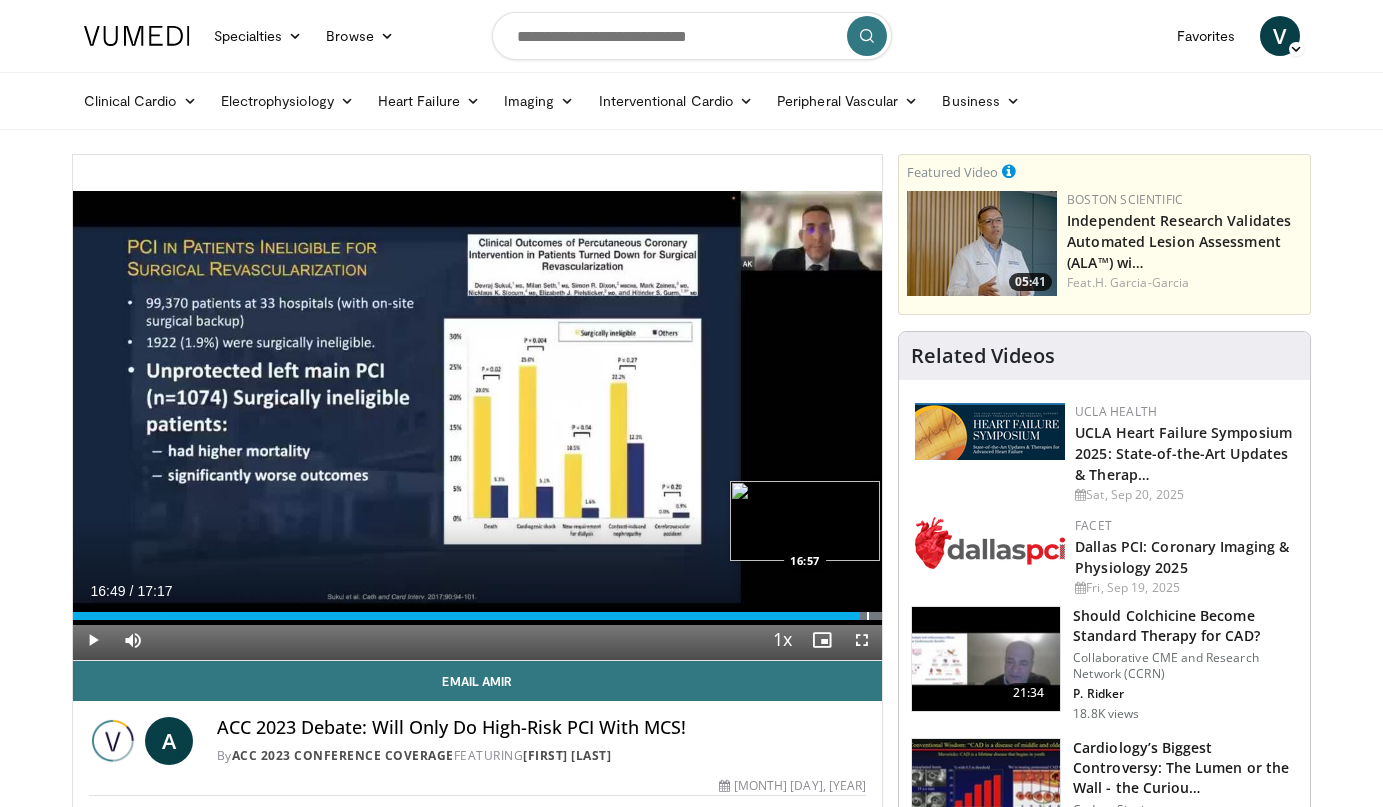click at bounding box center (868, 616) 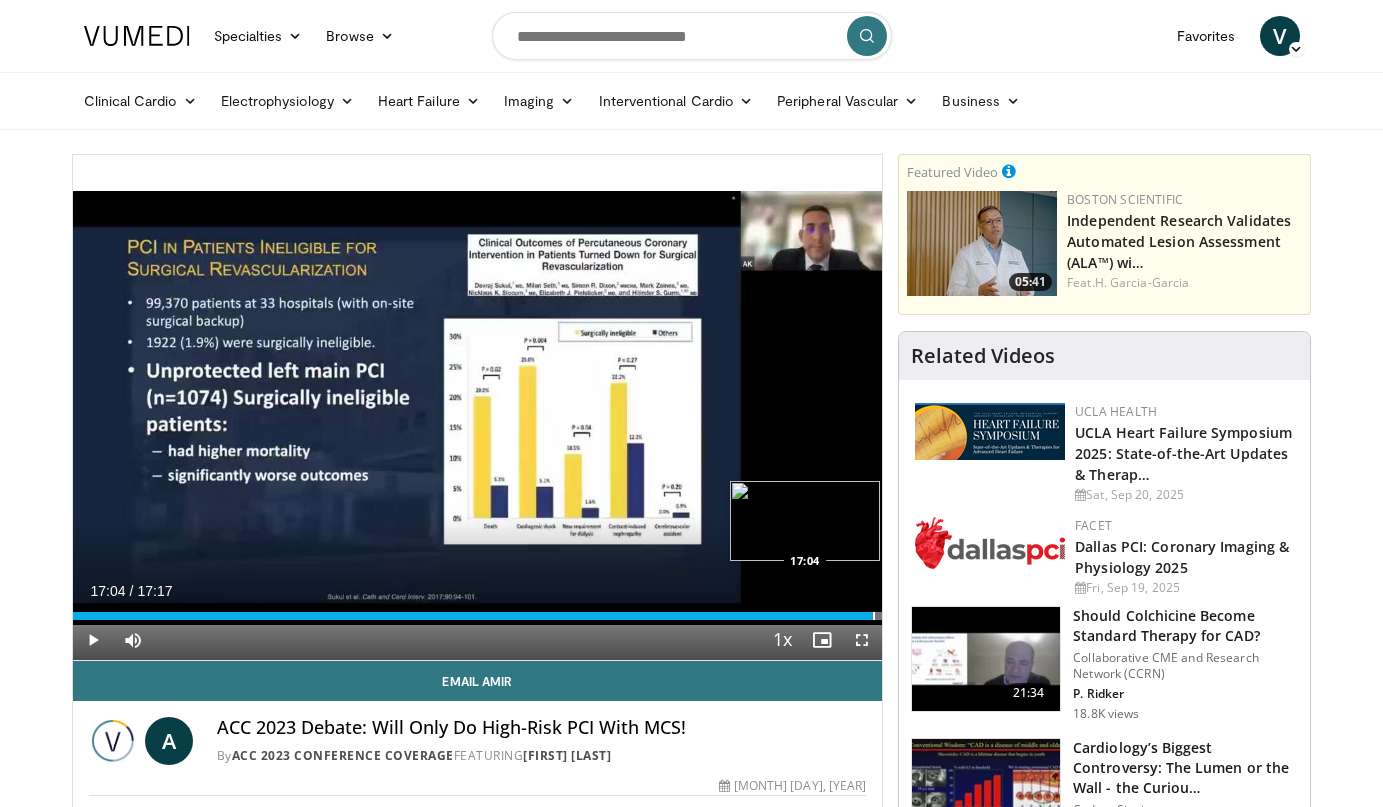 click at bounding box center (874, 616) 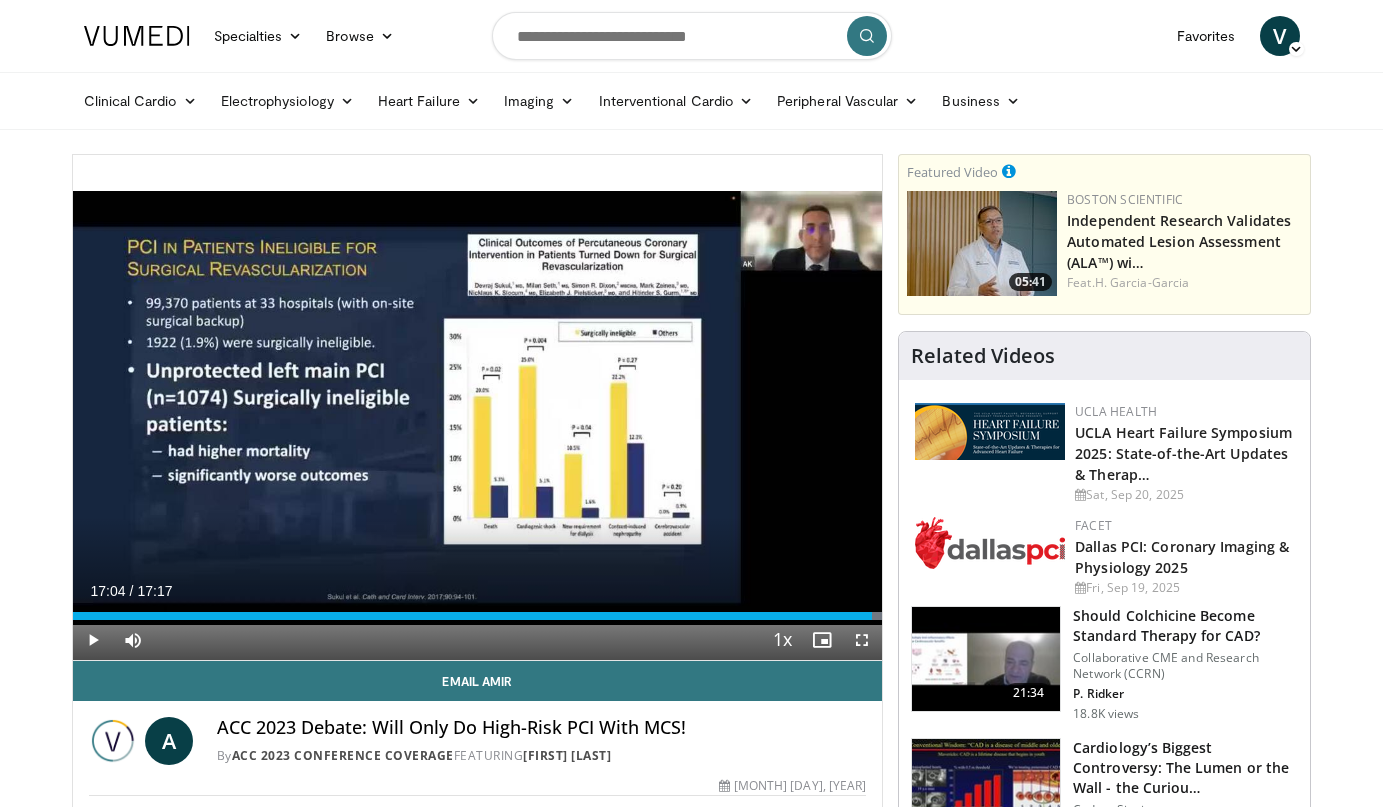 type 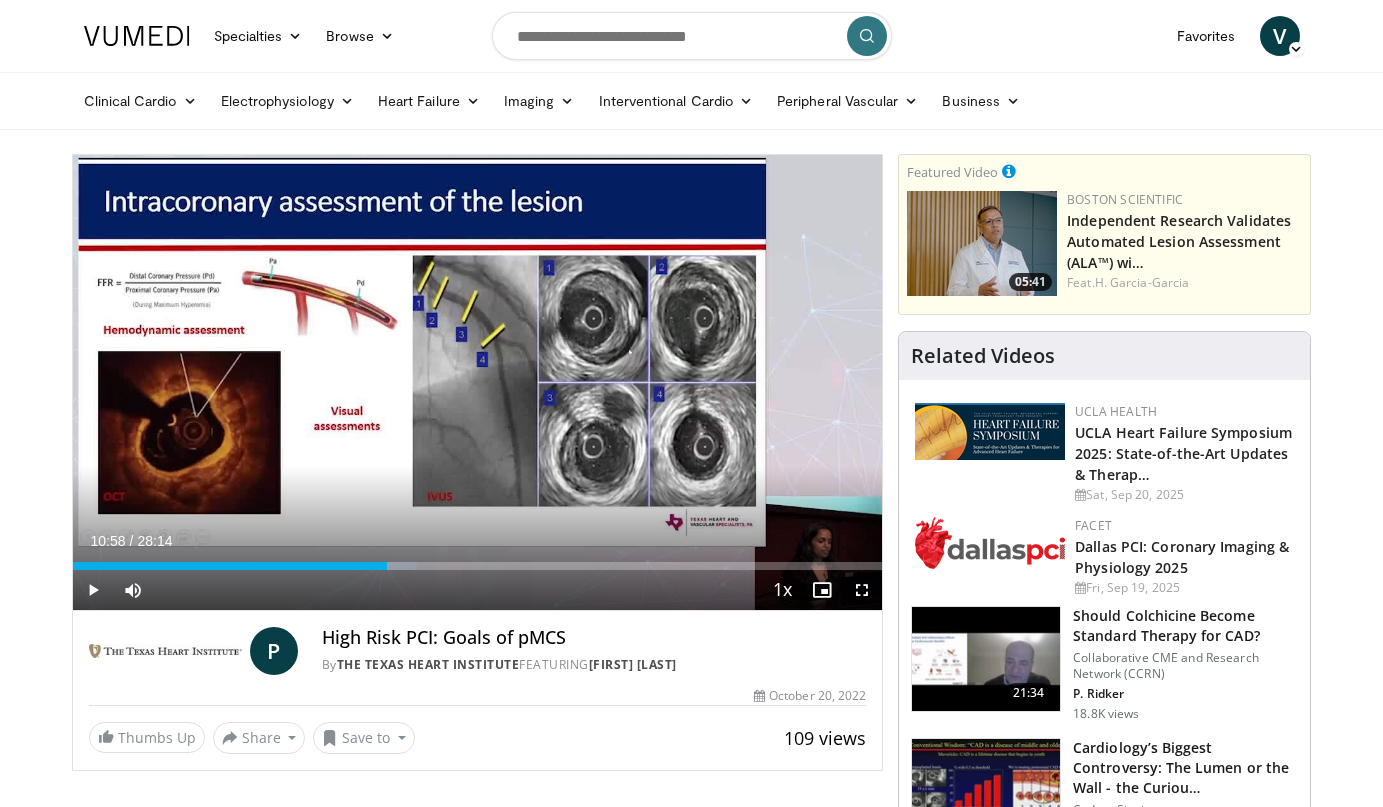 scroll, scrollTop: 0, scrollLeft: 0, axis: both 